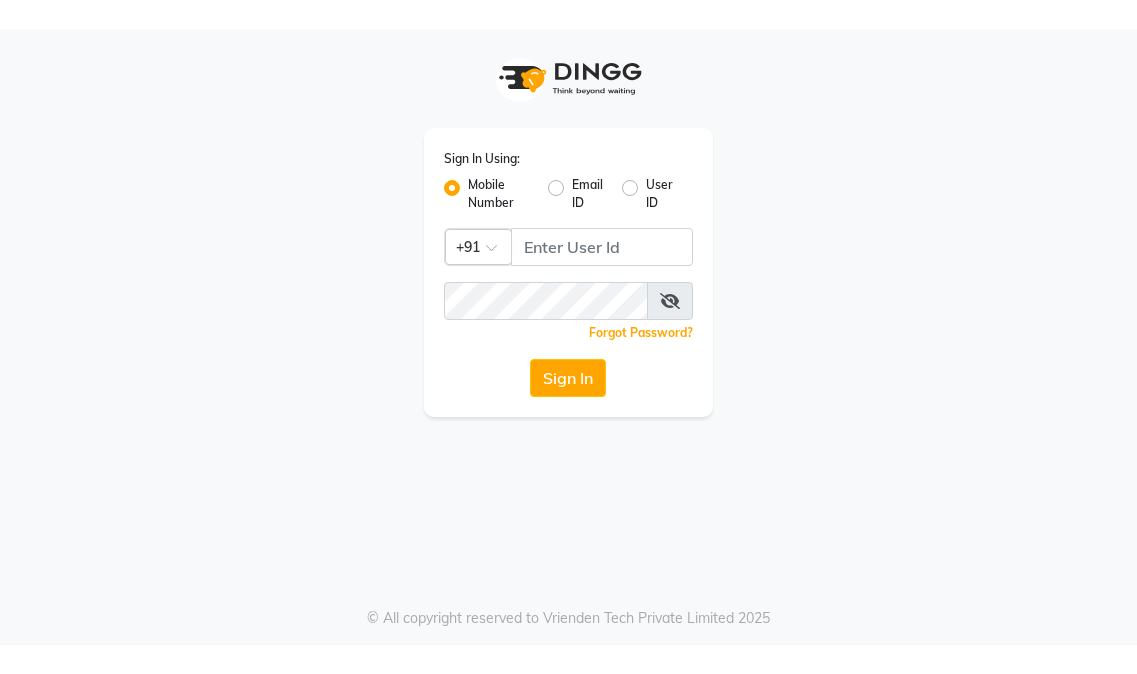 scroll, scrollTop: 0, scrollLeft: 0, axis: both 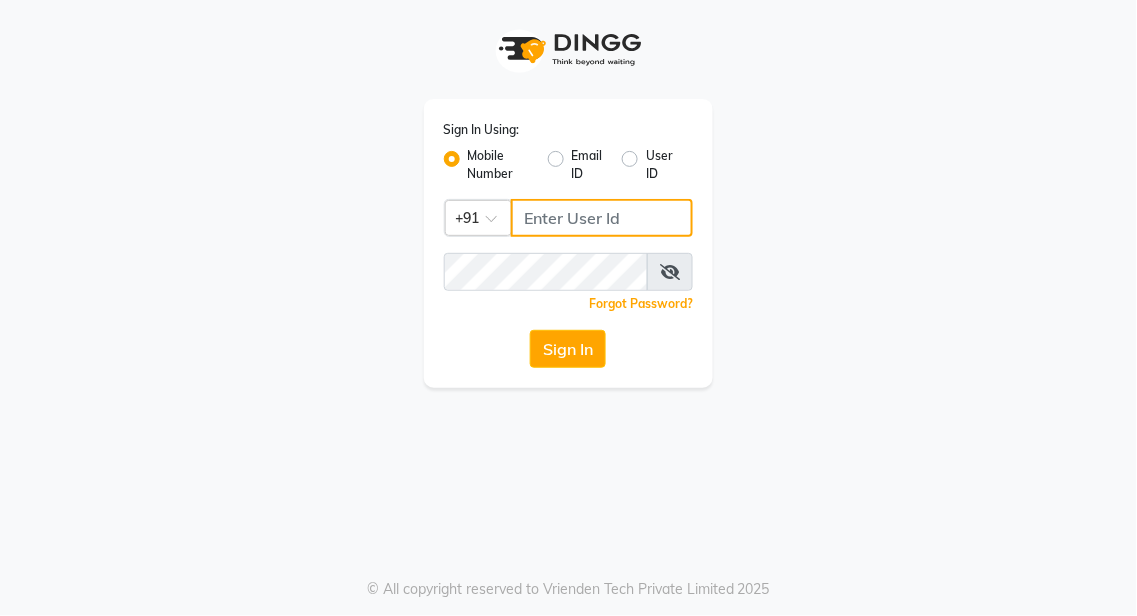 click 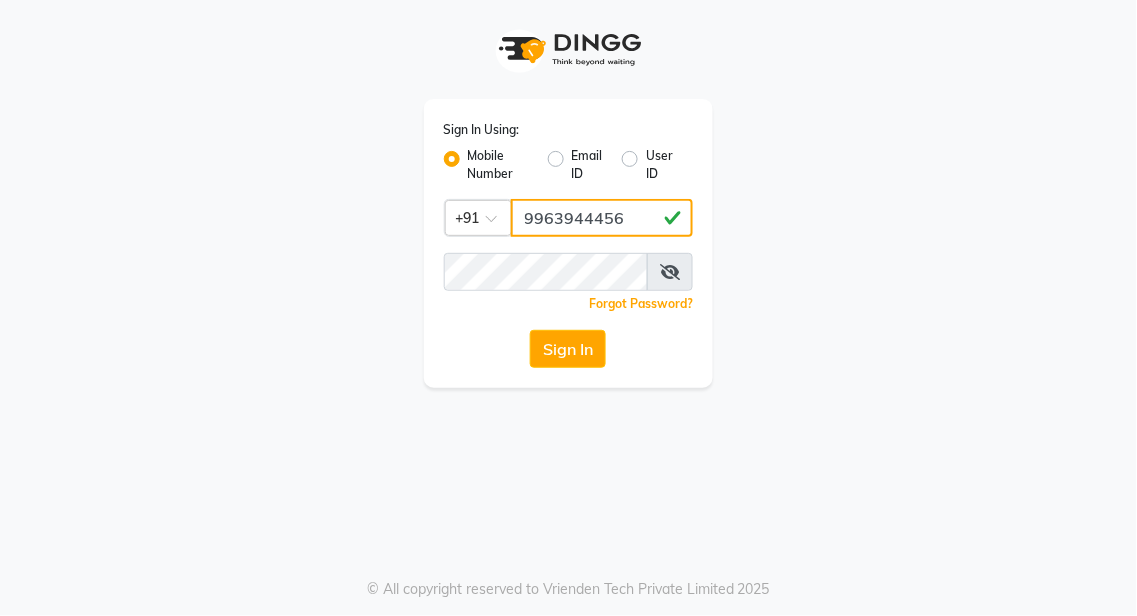 type on "9963944456" 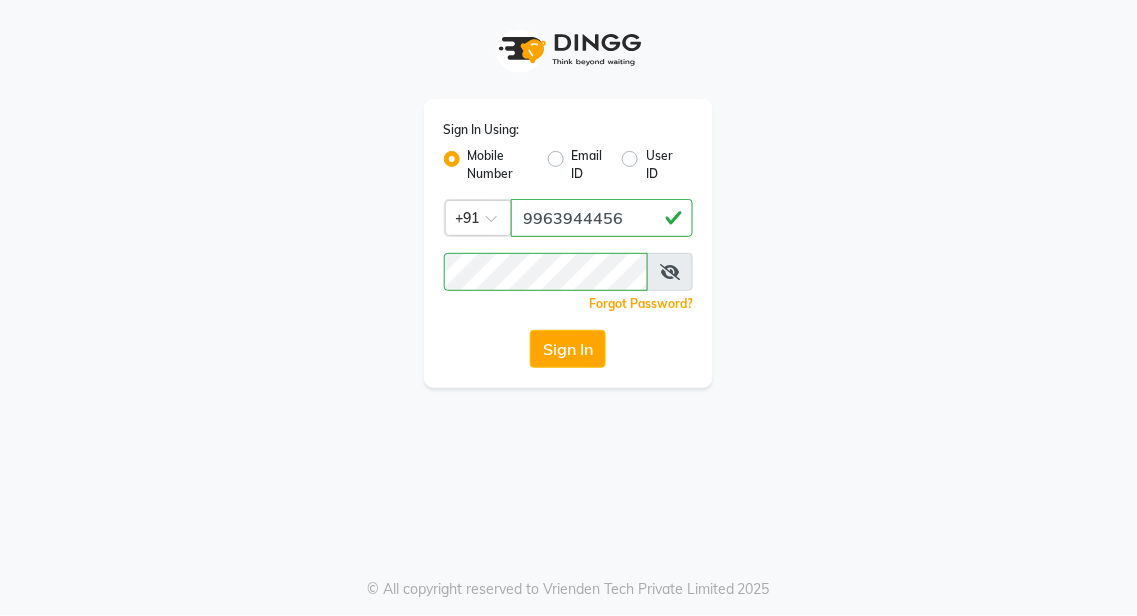 click at bounding box center (670, 272) 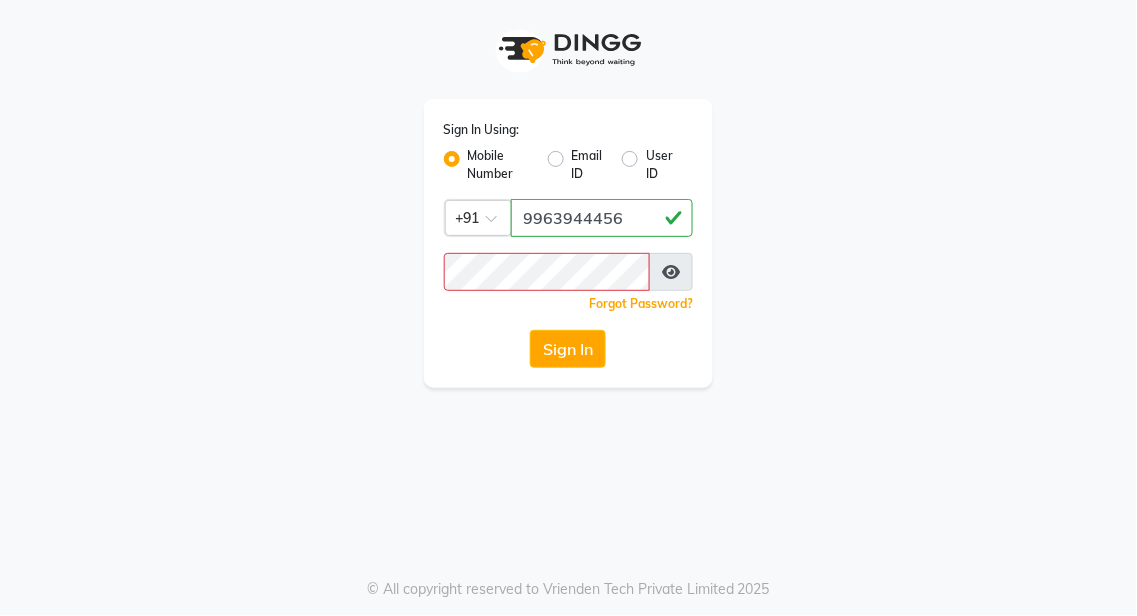 click at bounding box center [671, 272] 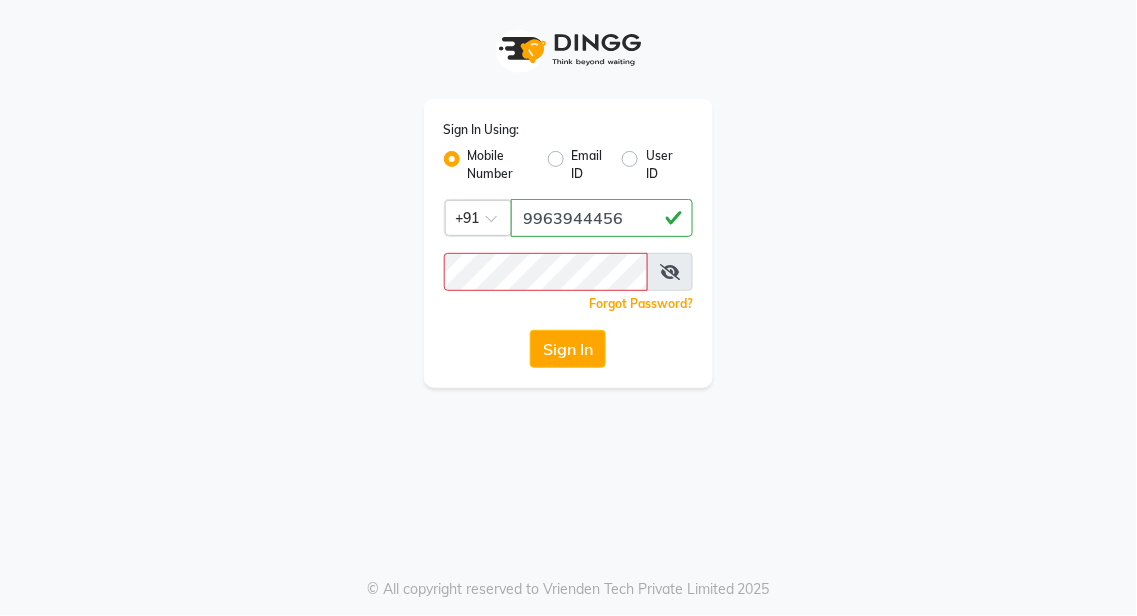 click at bounding box center [670, 272] 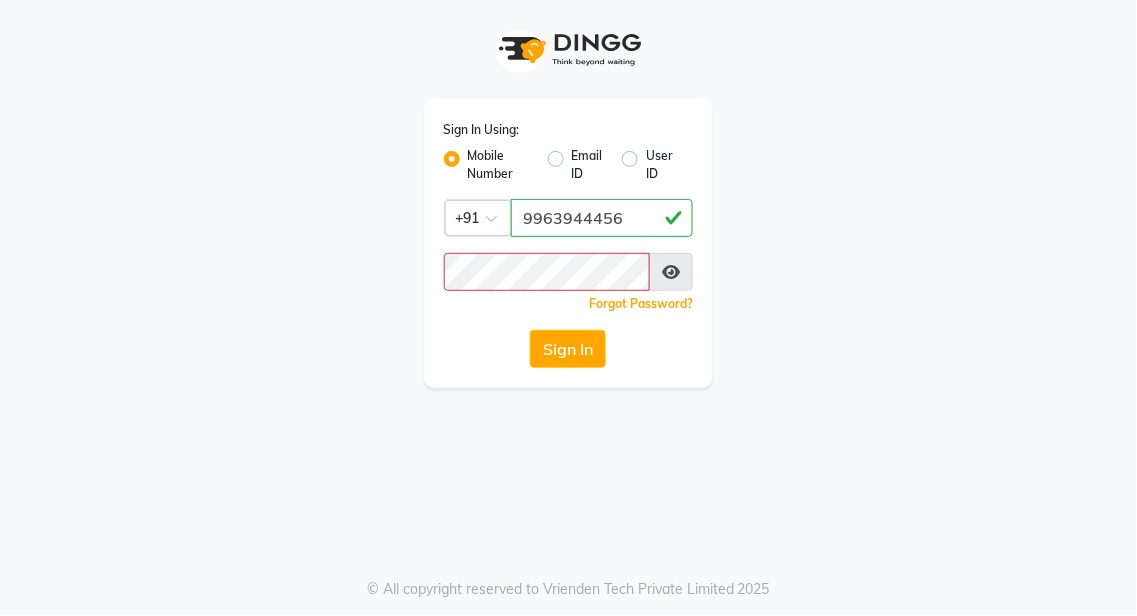 click at bounding box center [671, 272] 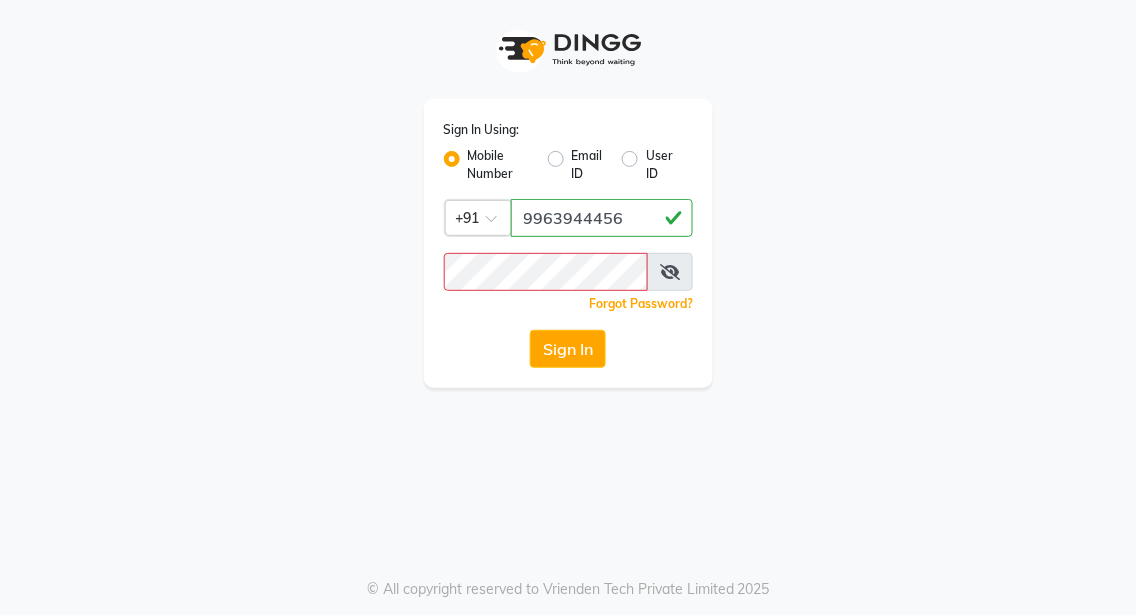 click at bounding box center [670, 272] 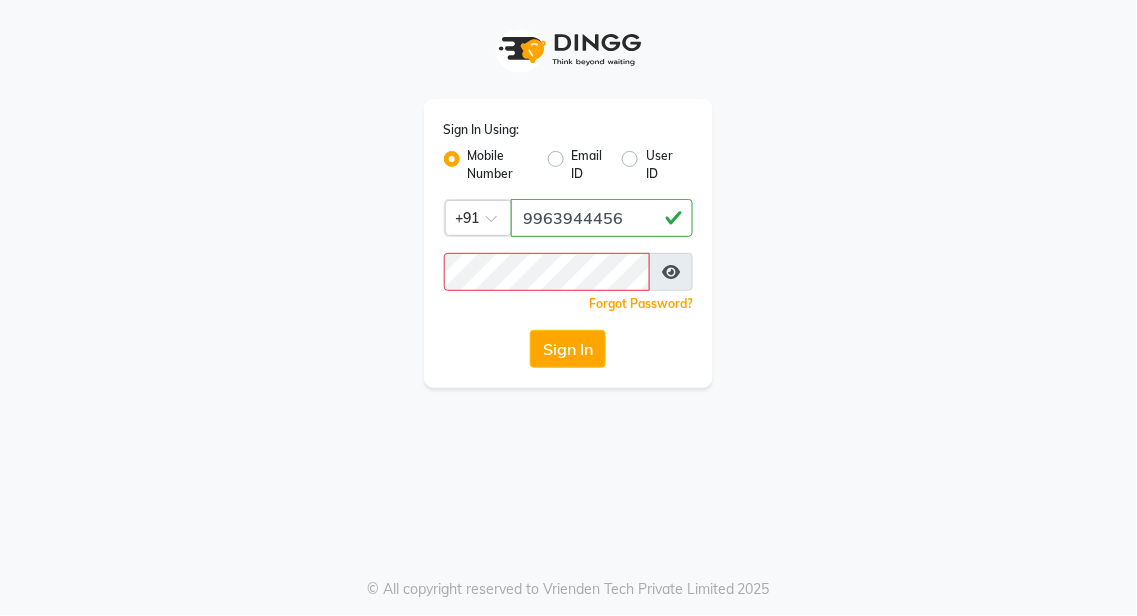 click on "Forgot Password?" 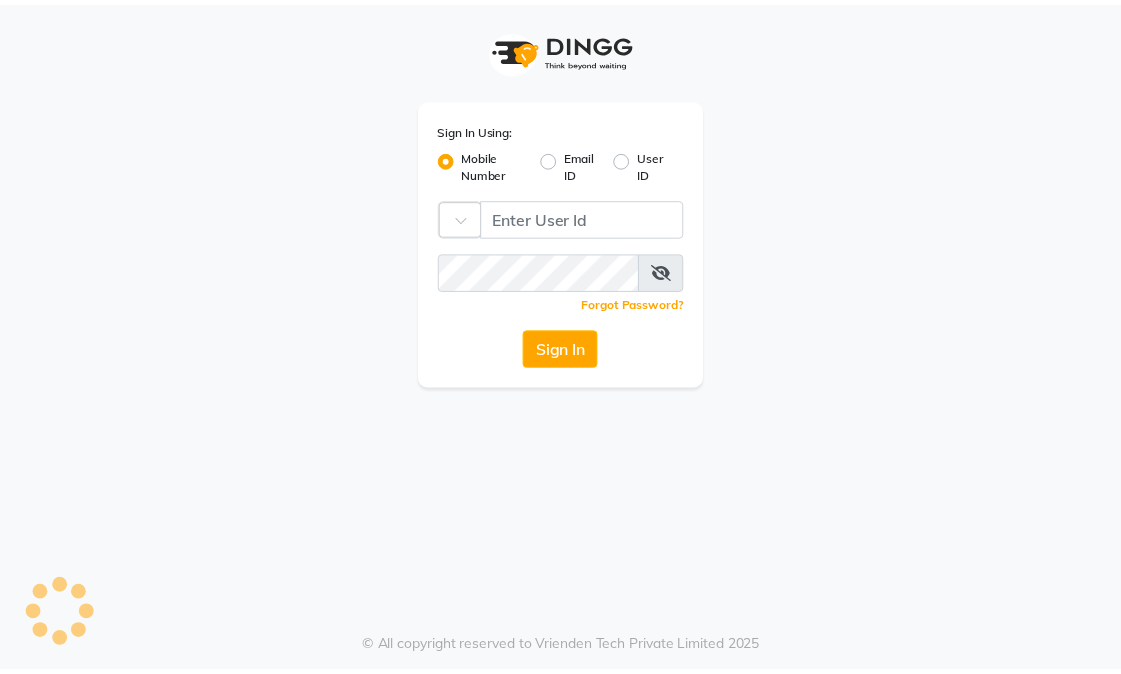 scroll, scrollTop: 0, scrollLeft: 0, axis: both 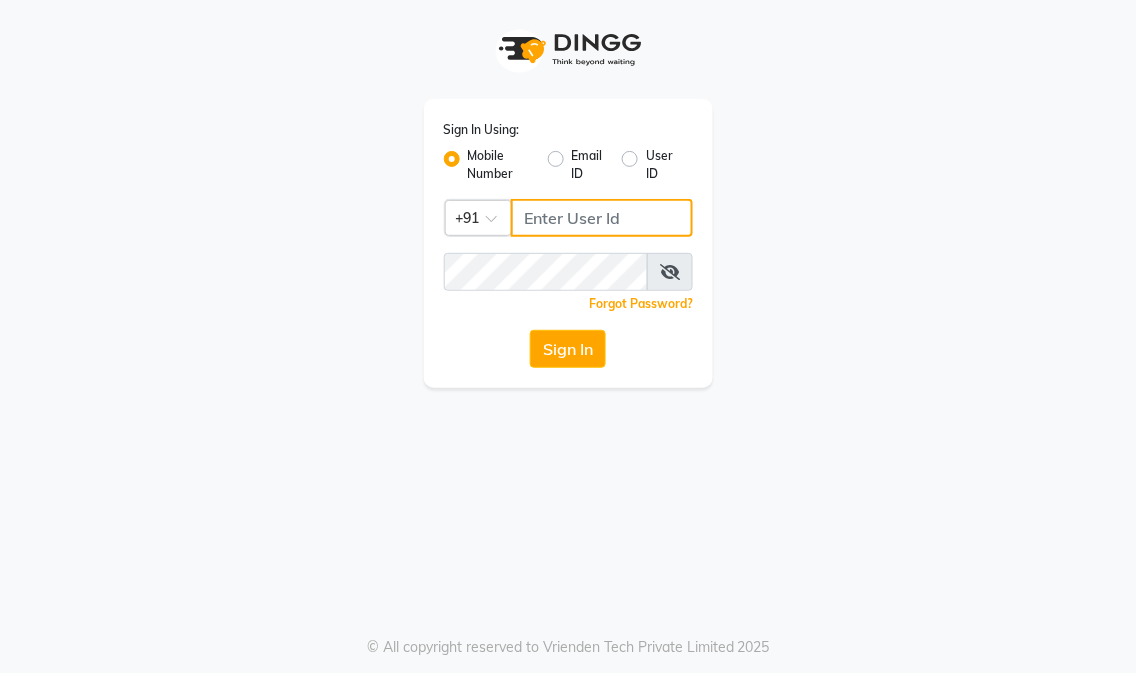 click 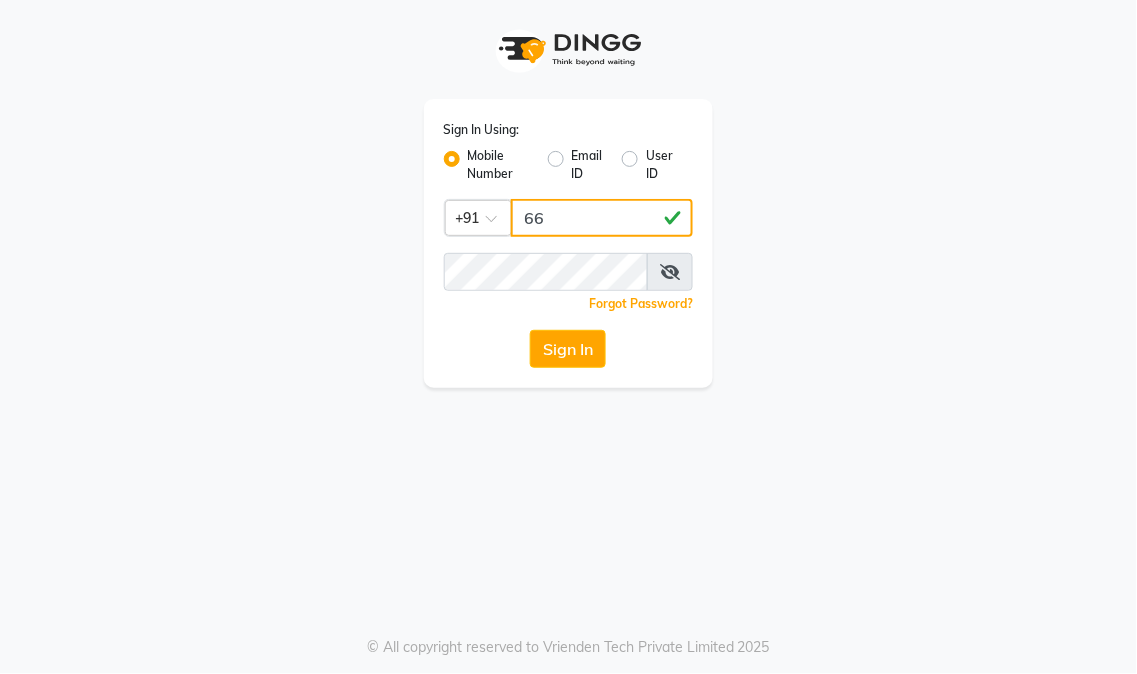 type on "6" 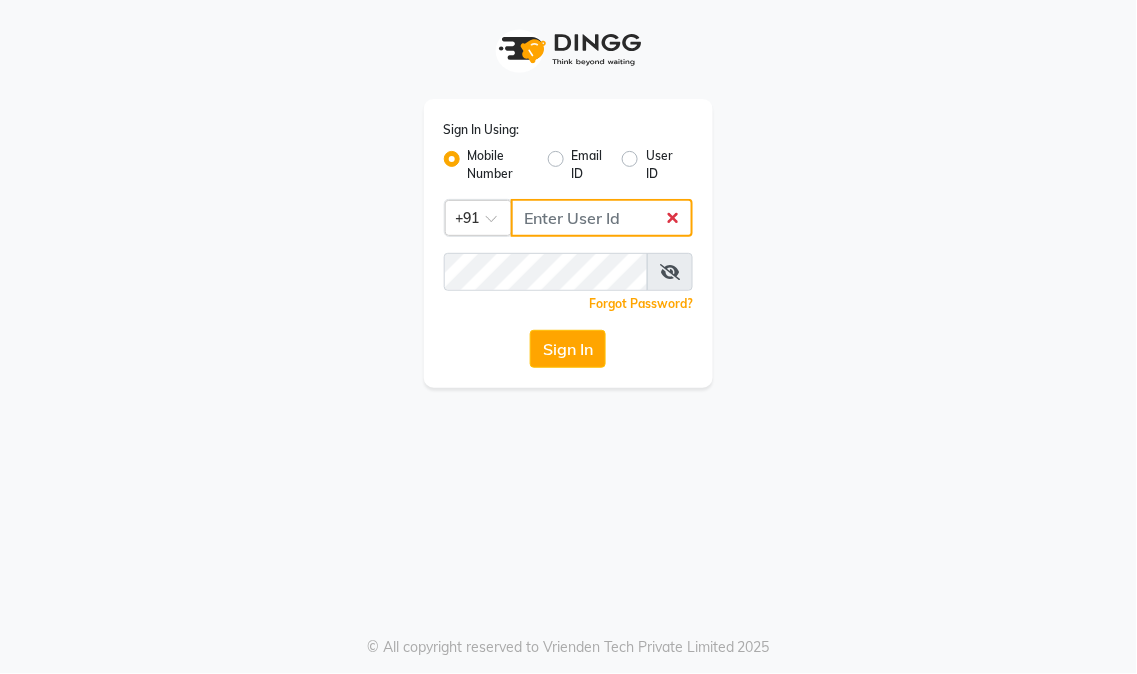 click 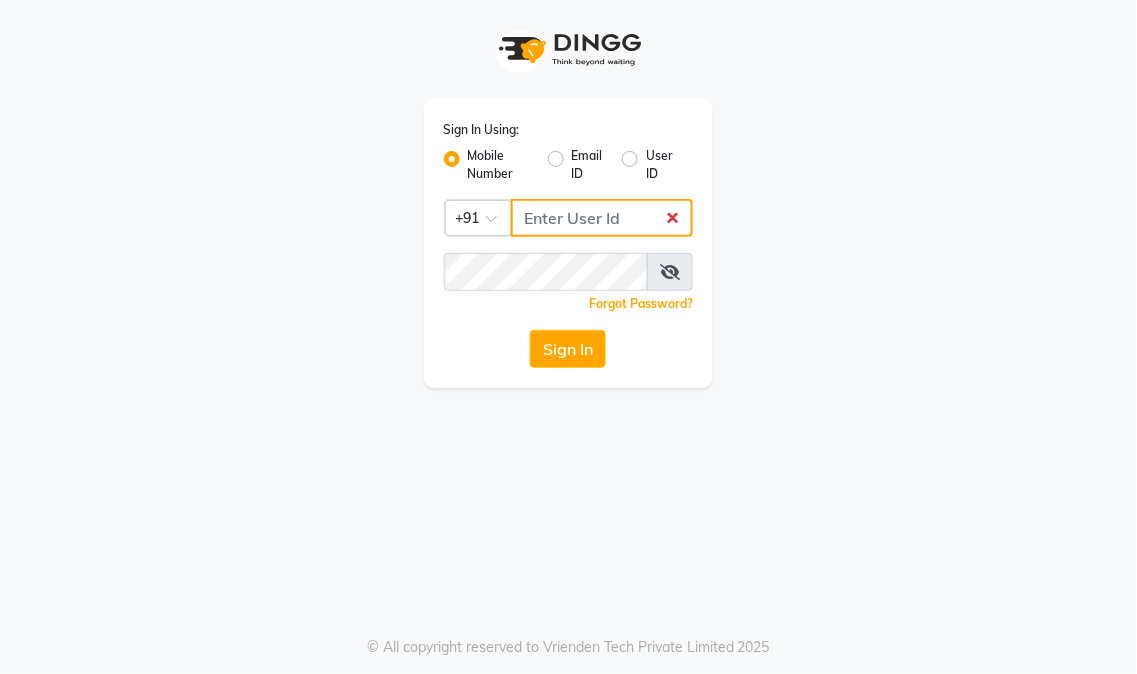 click 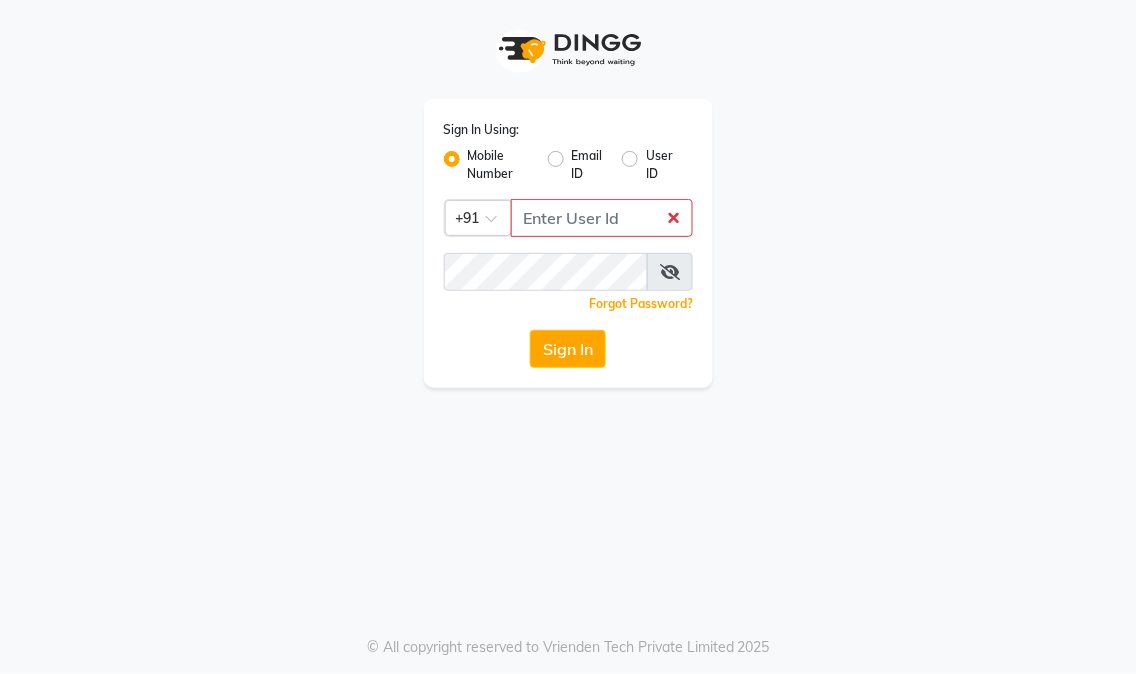 click at bounding box center (670, 272) 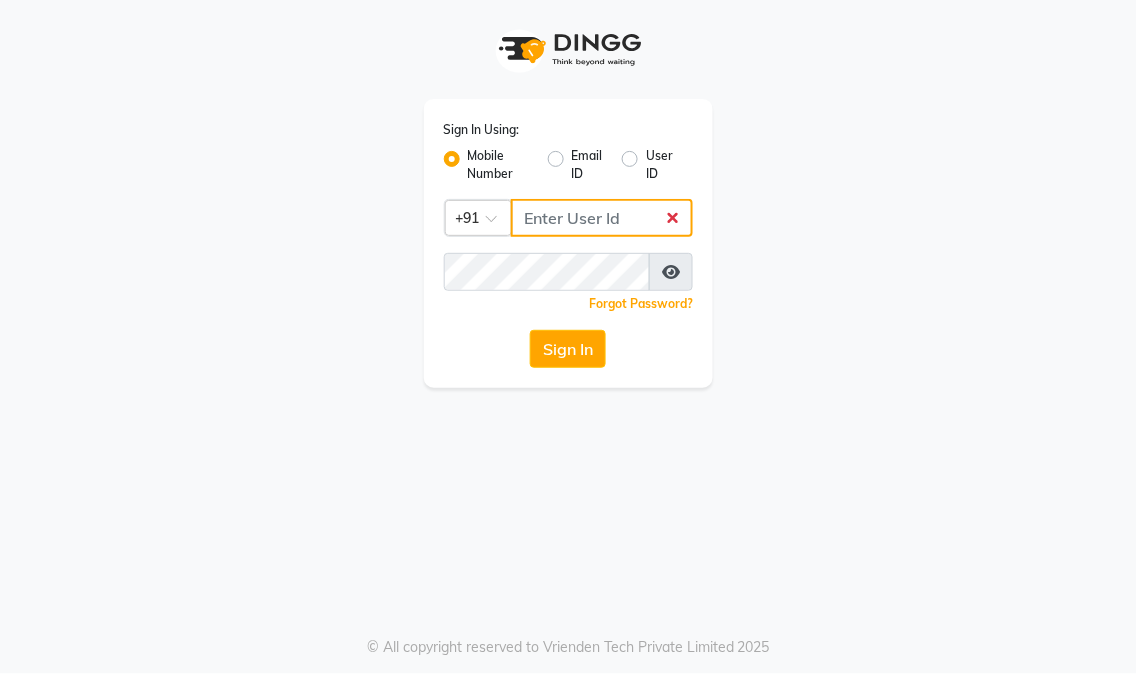 click 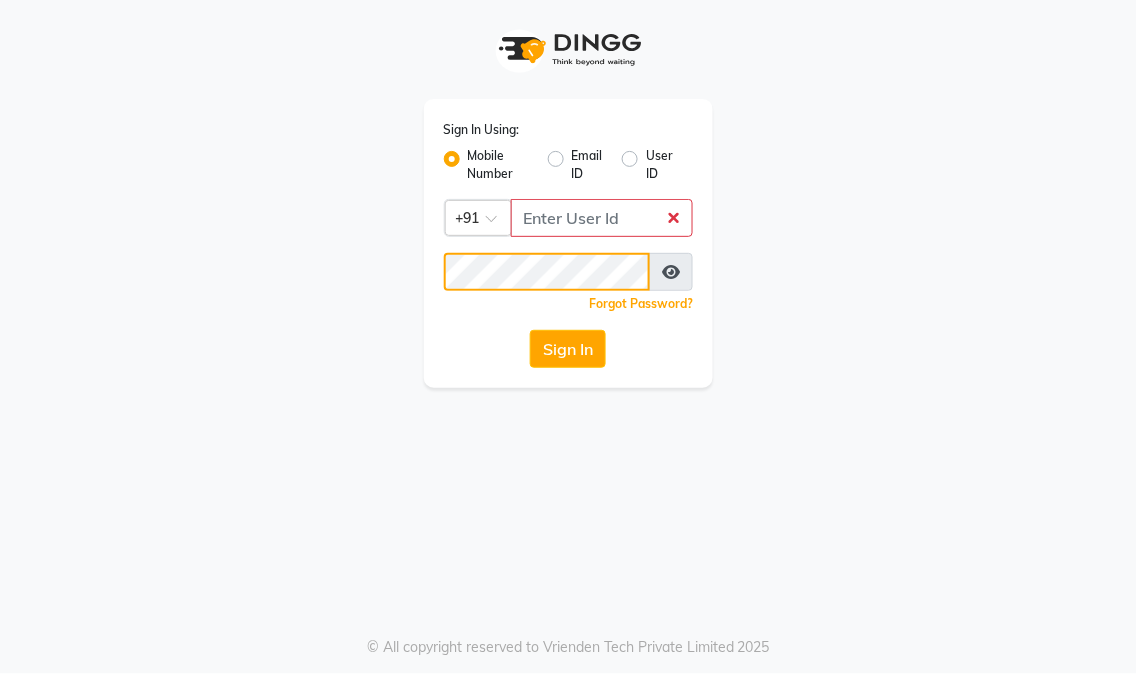 click on "Sign In Using: Mobile Number Email ID User ID Country Code × +91  Remember me Forgot Password?  Sign In" 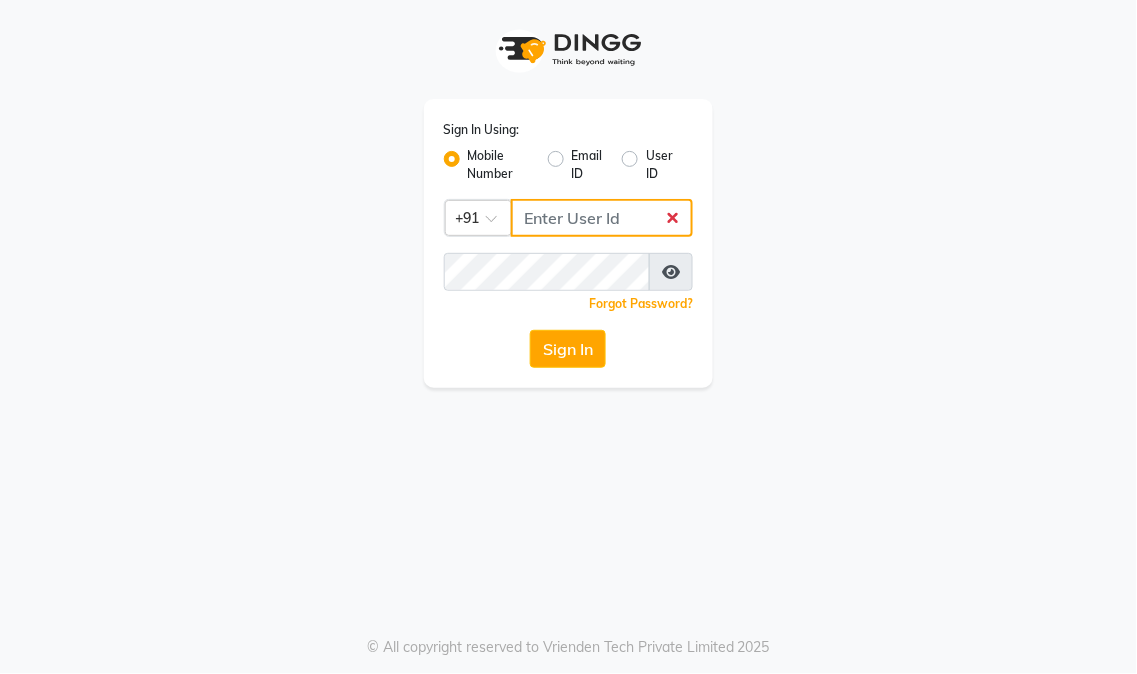 click 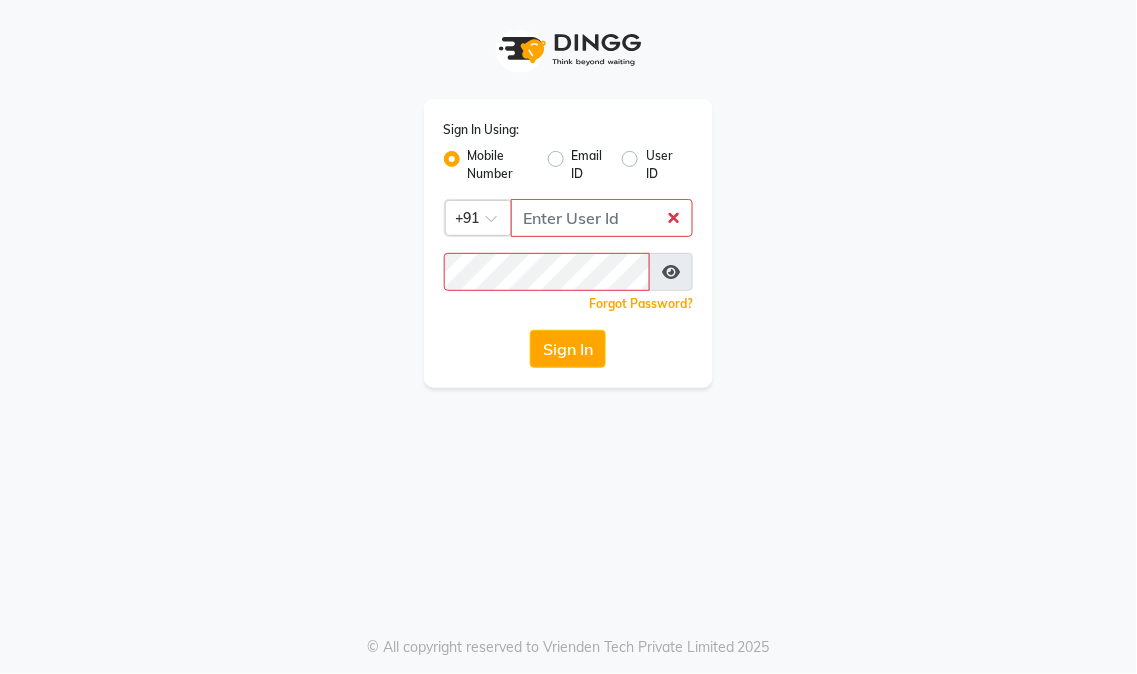 click on "Sign In Using: Mobile Number Email ID User ID Country Code × +91  Remember me Forgot Password?  Sign In" 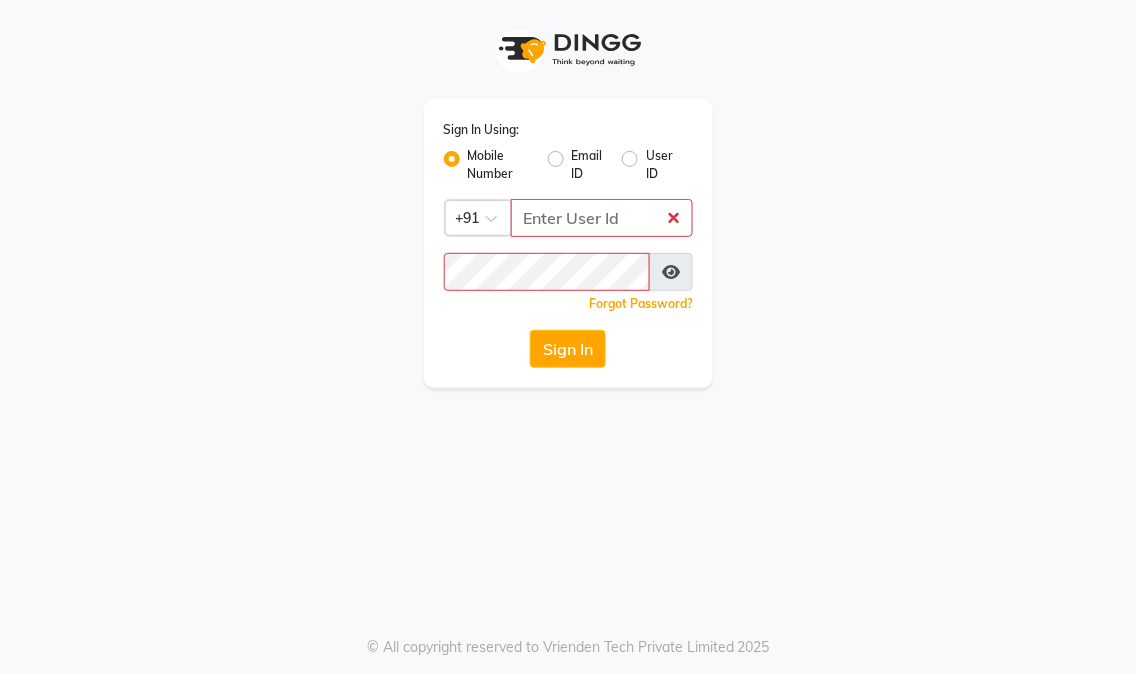 drag, startPoint x: 900, startPoint y: 195, endPoint x: 866, endPoint y: 220, distance: 42.201897 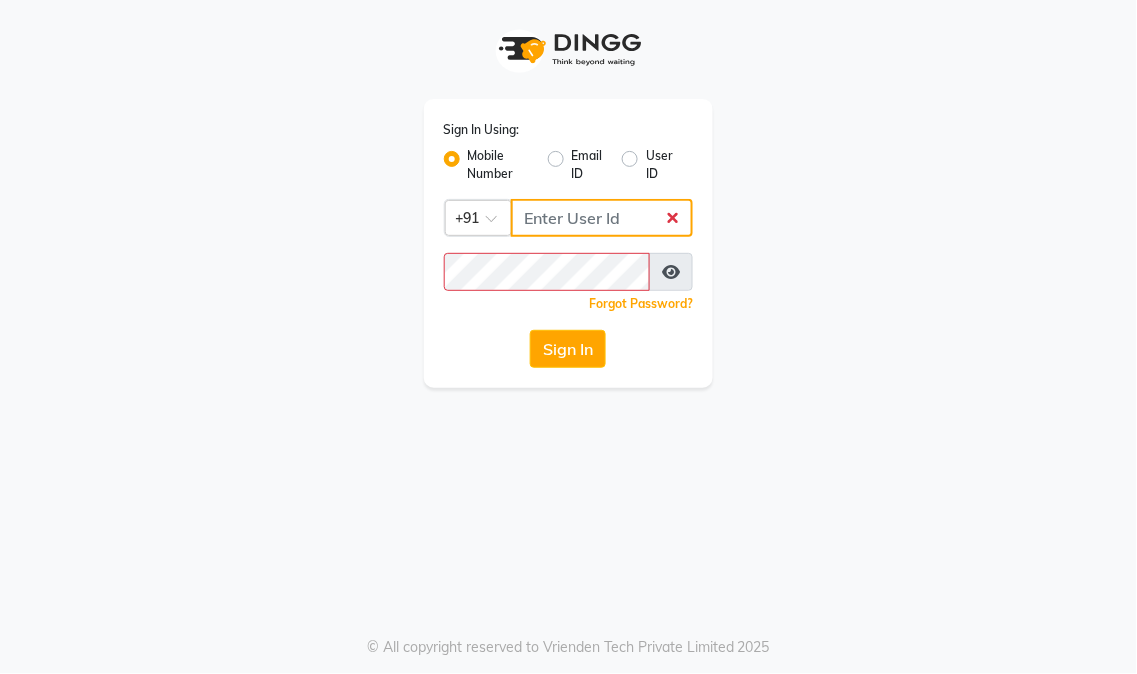 click 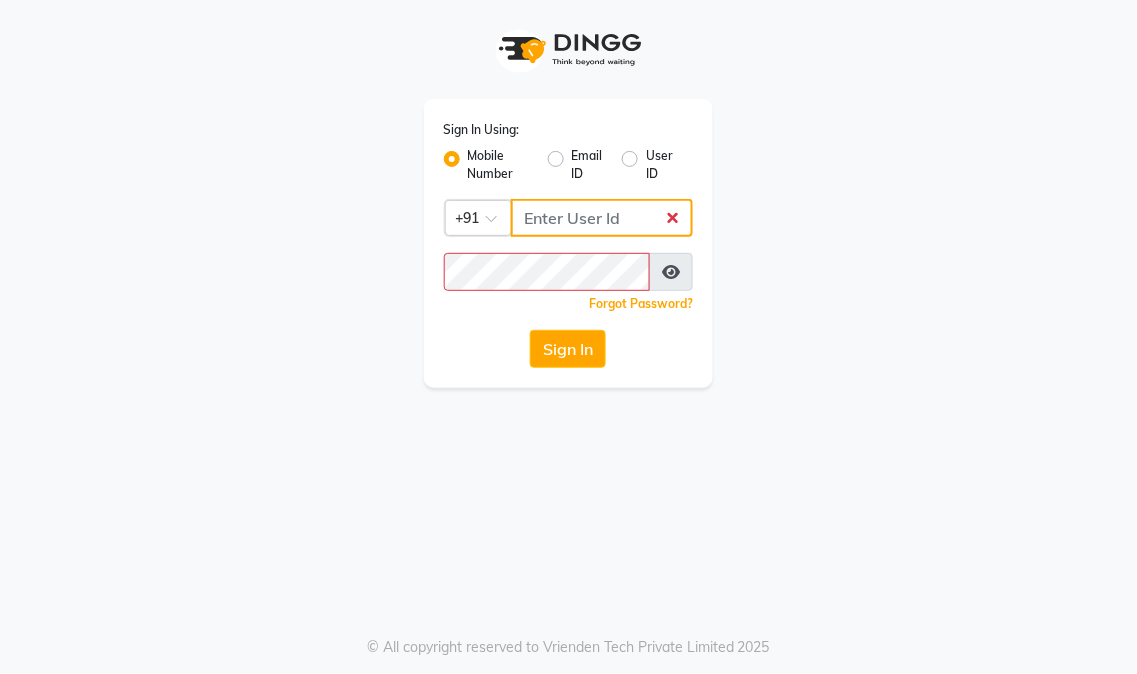 click 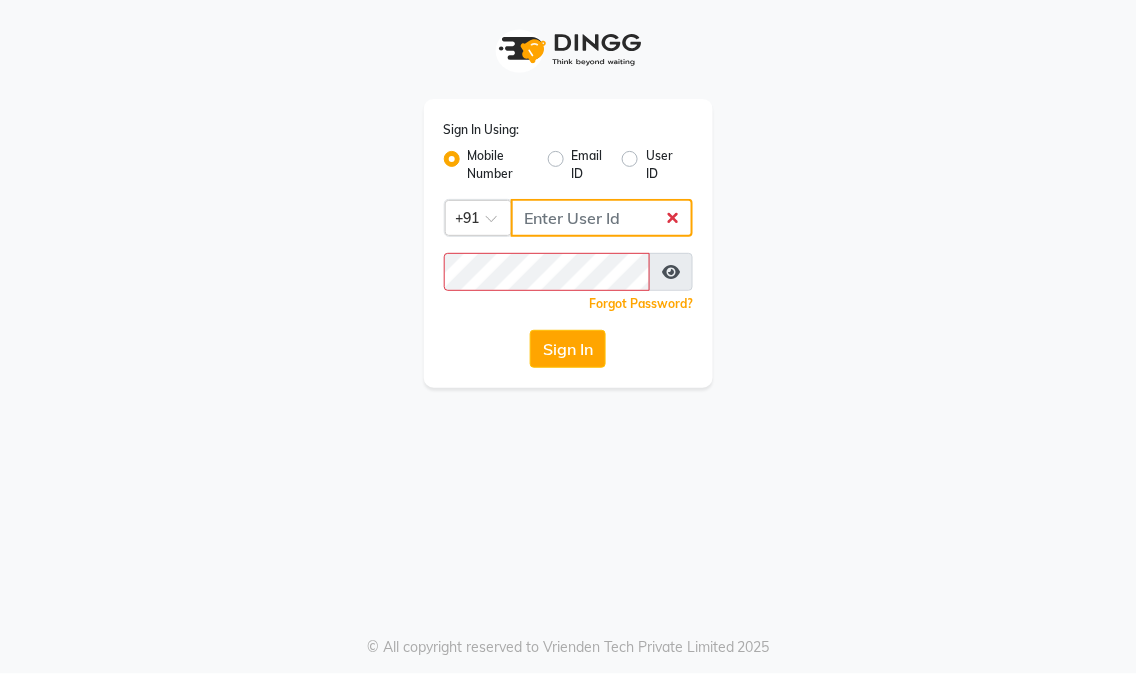 click 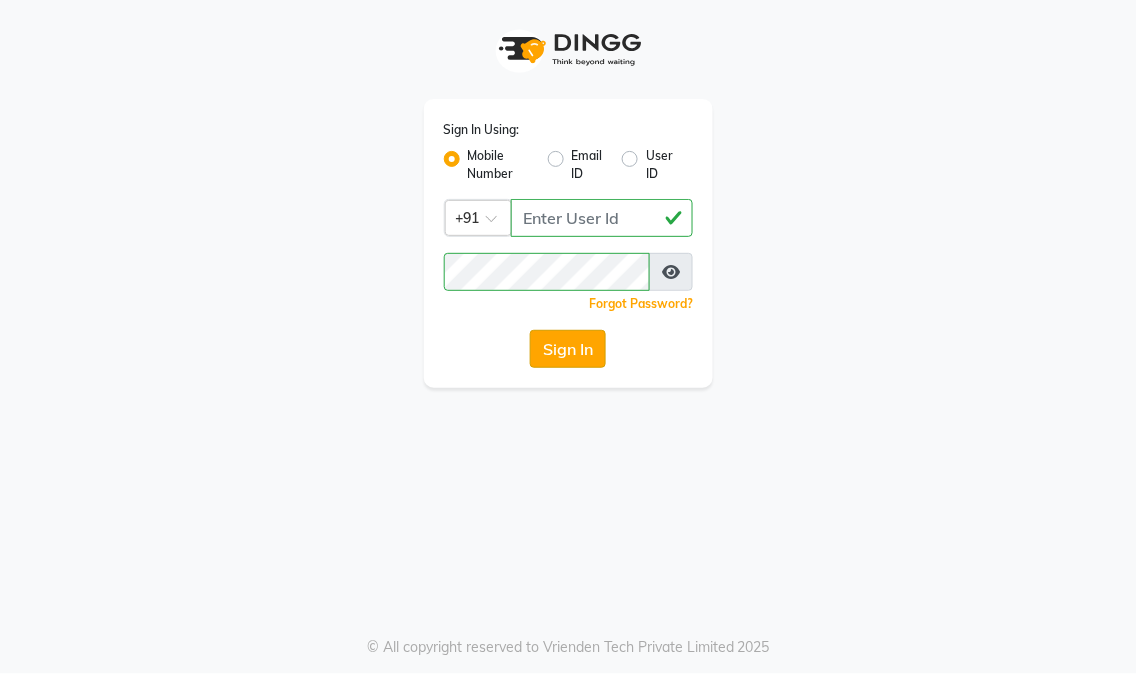 click on "Sign In" 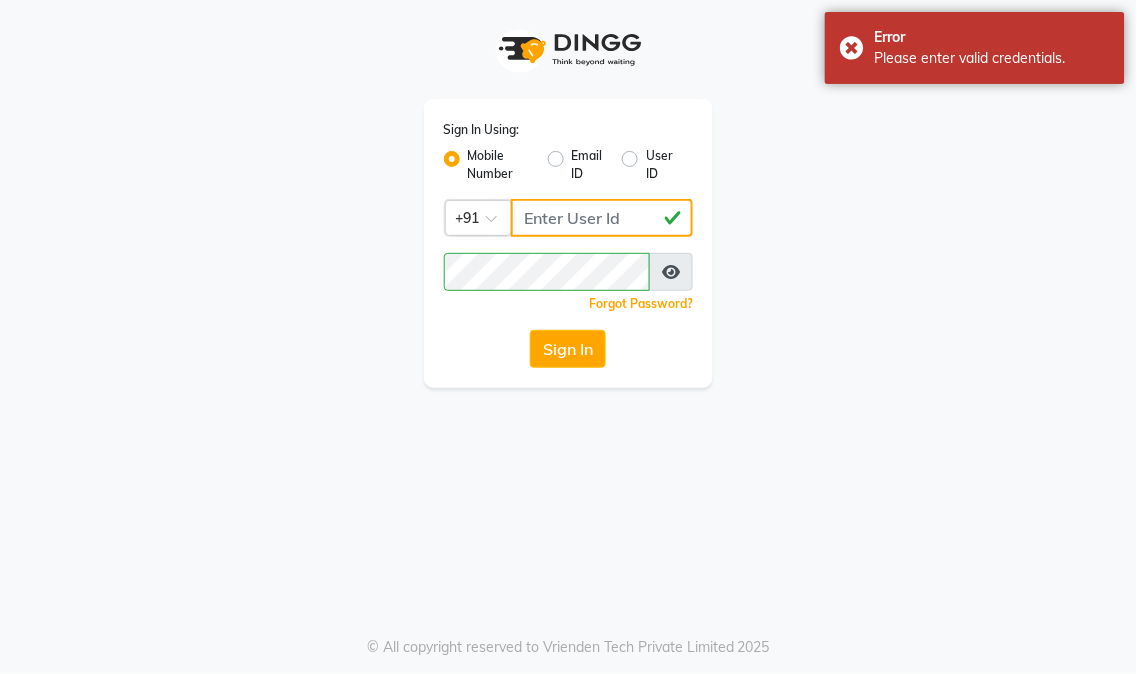 click on "[PHONE]" 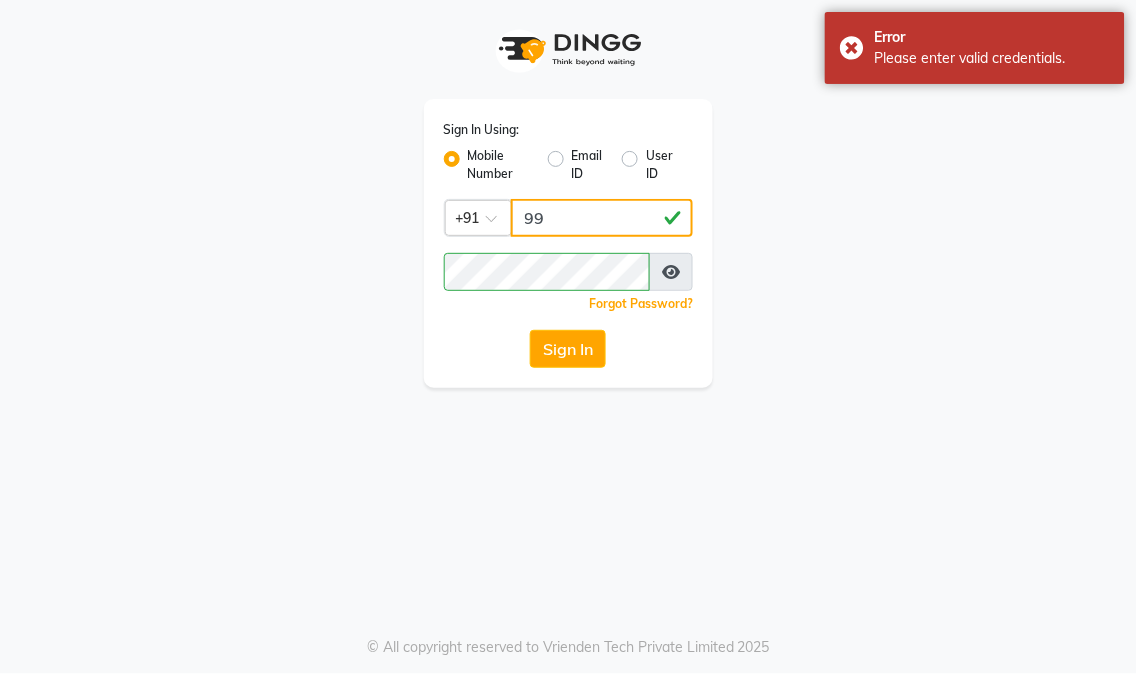 type on "9" 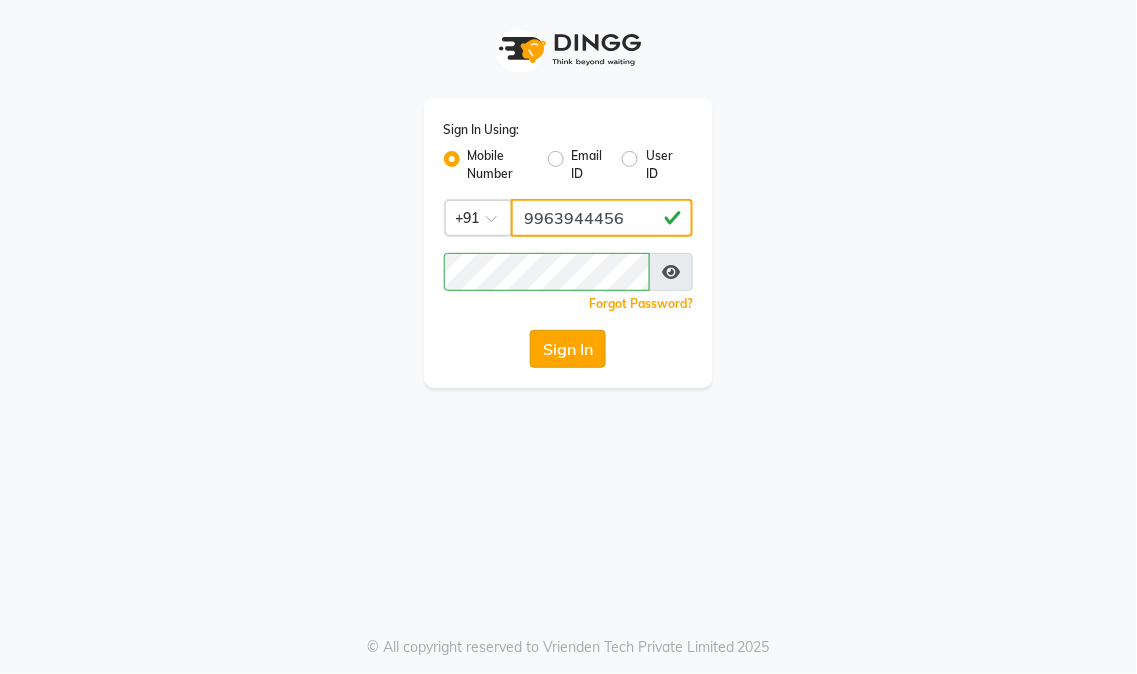 type on "9963944456" 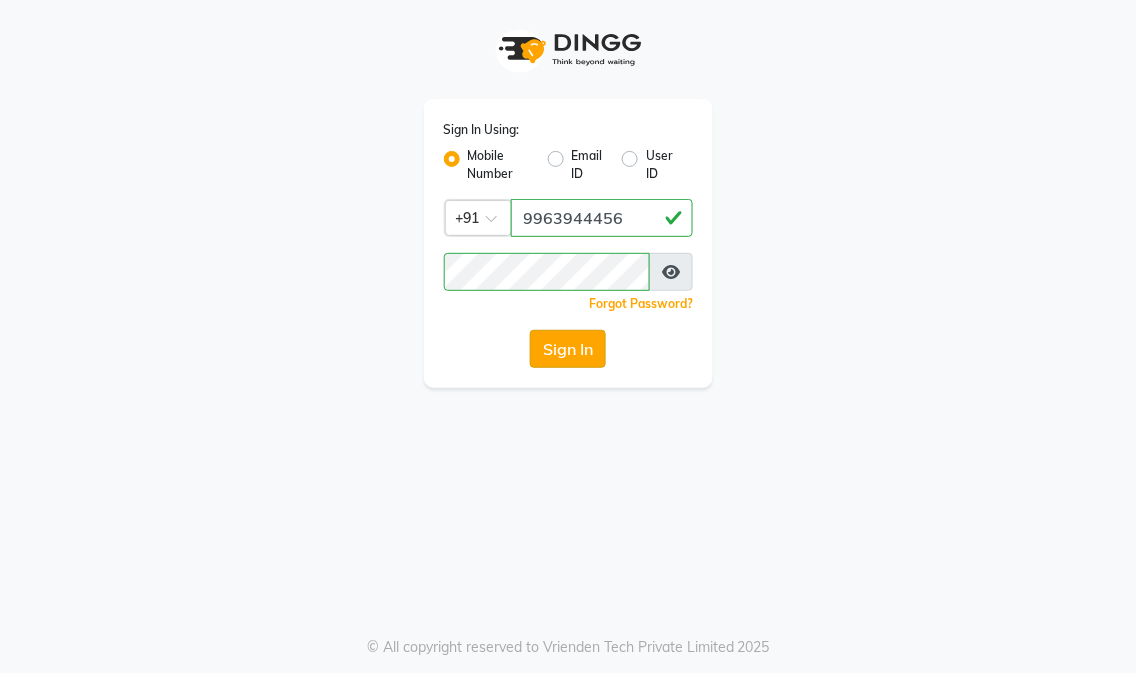 click on "Sign In" 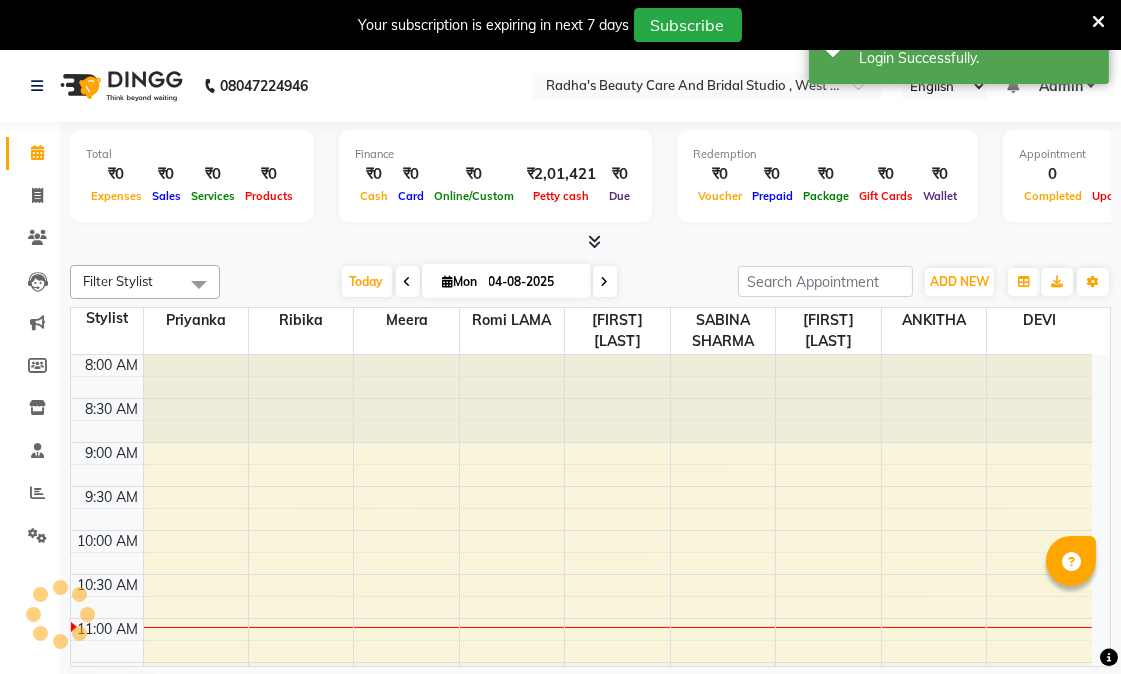 scroll, scrollTop: 0, scrollLeft: 0, axis: both 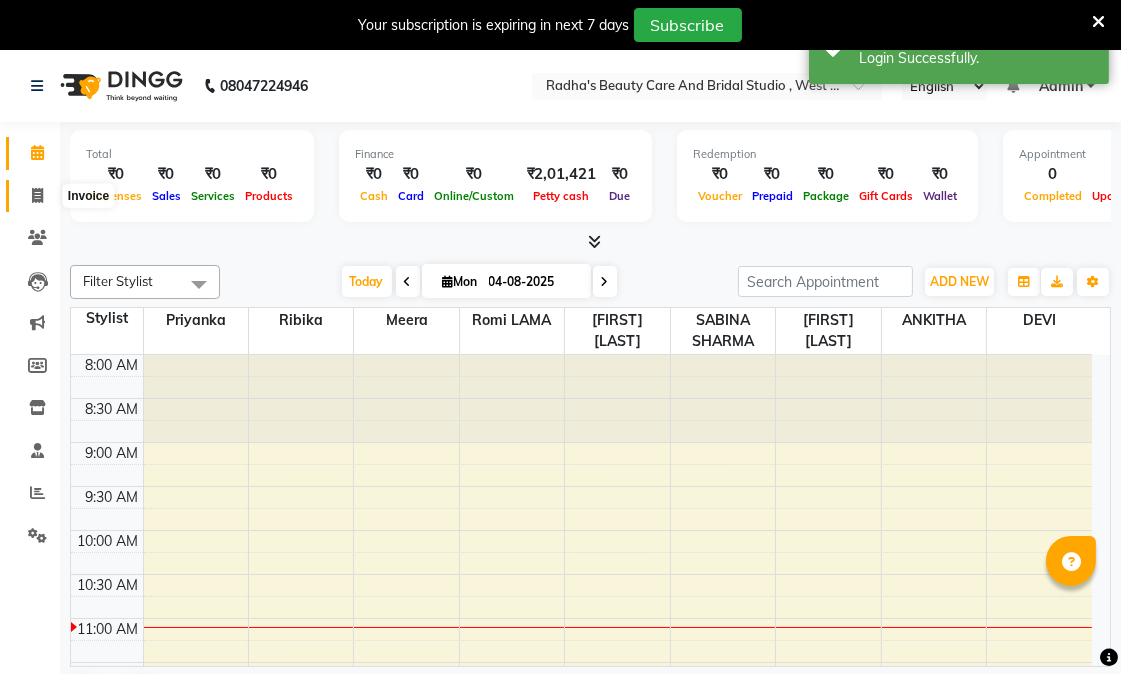 click 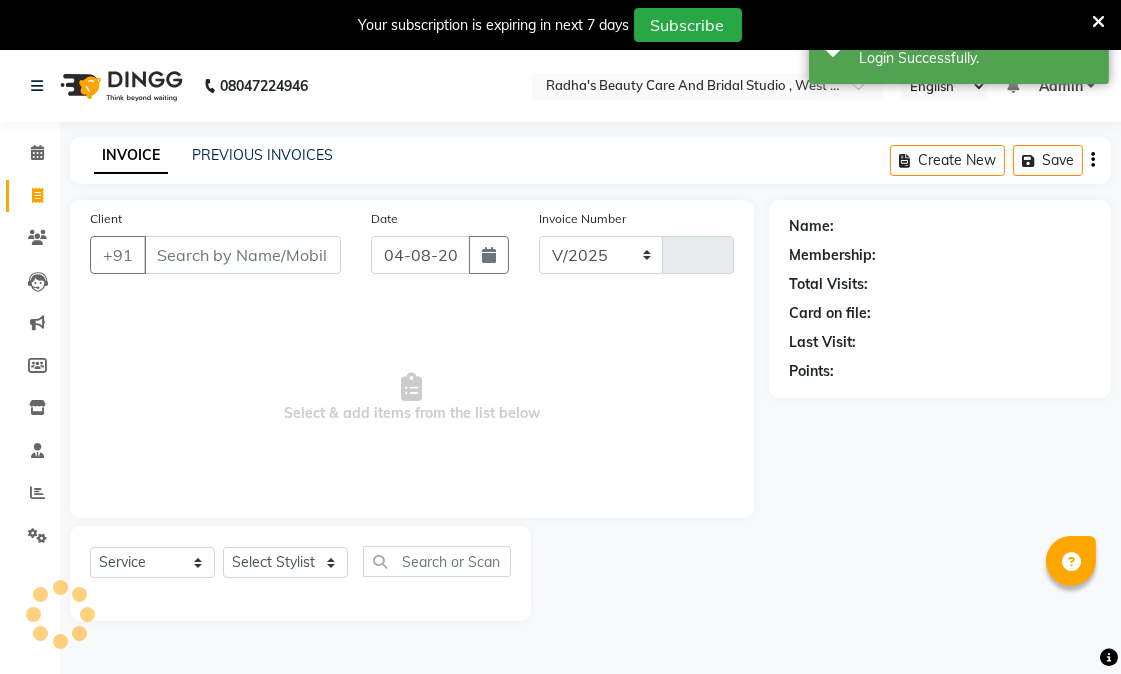 select on "6153" 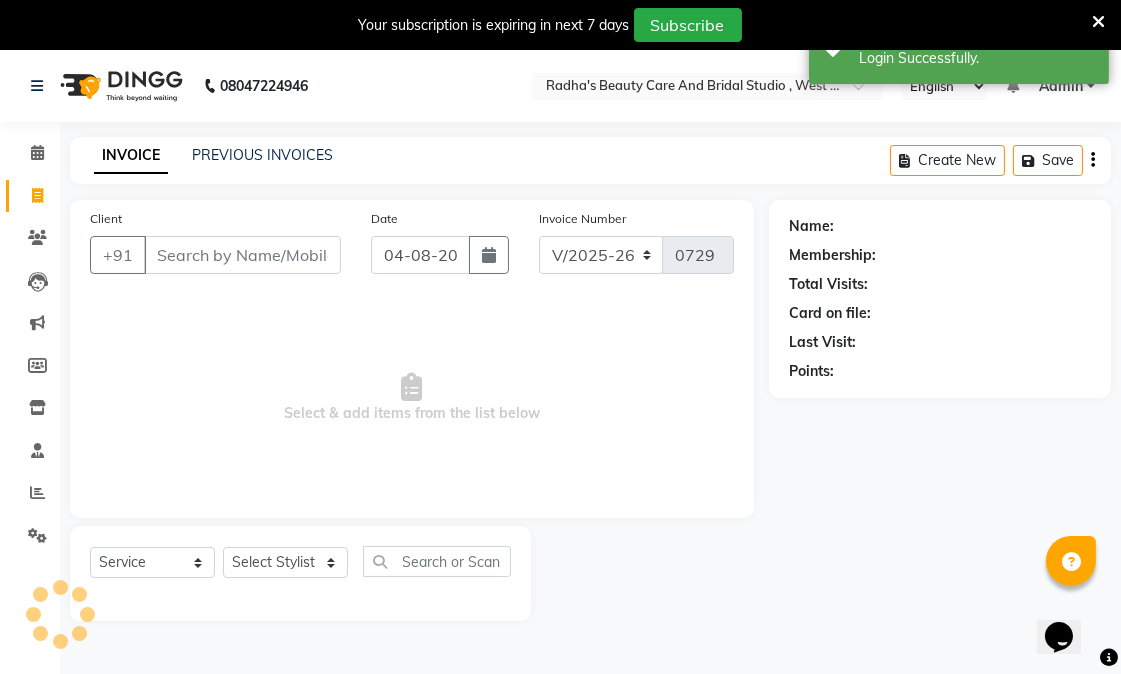 scroll, scrollTop: 0, scrollLeft: 0, axis: both 